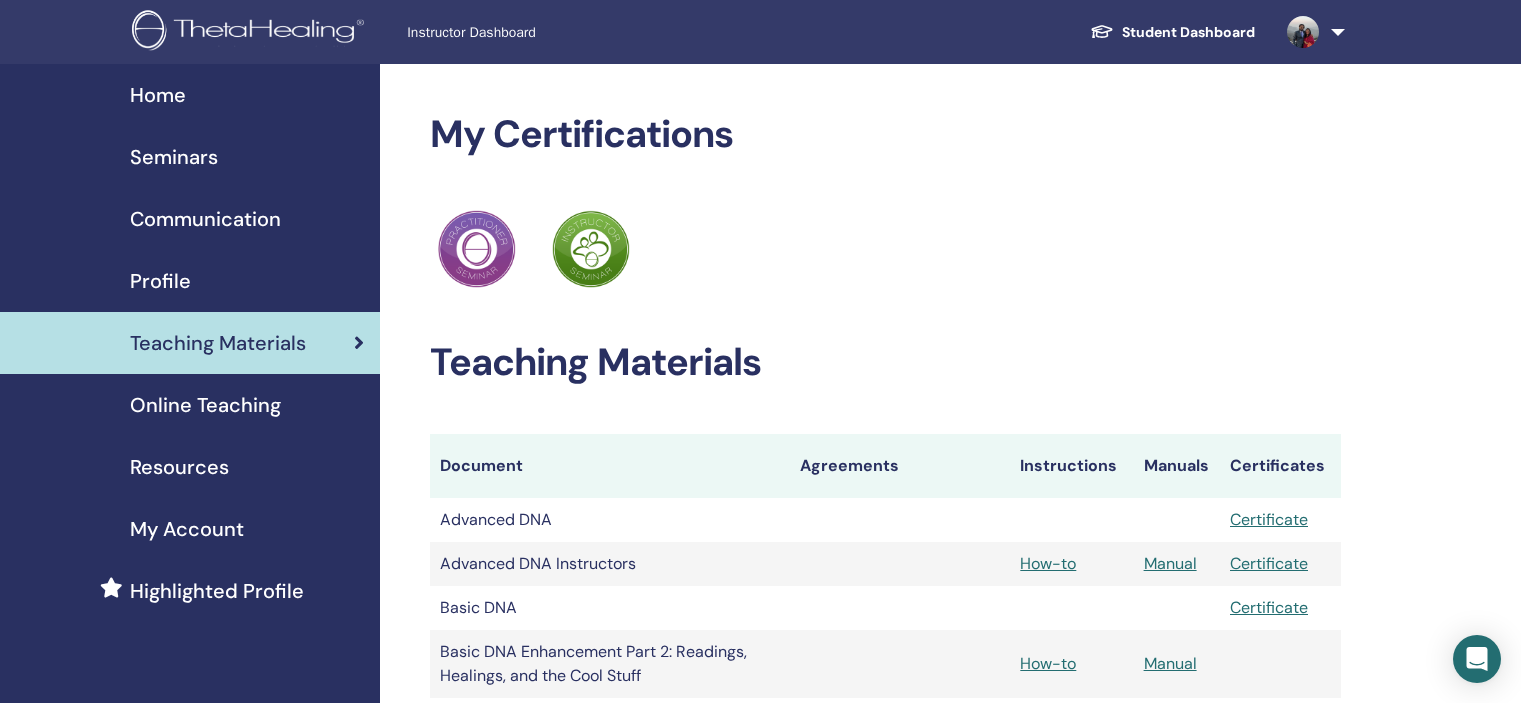 scroll, scrollTop: 132, scrollLeft: 0, axis: vertical 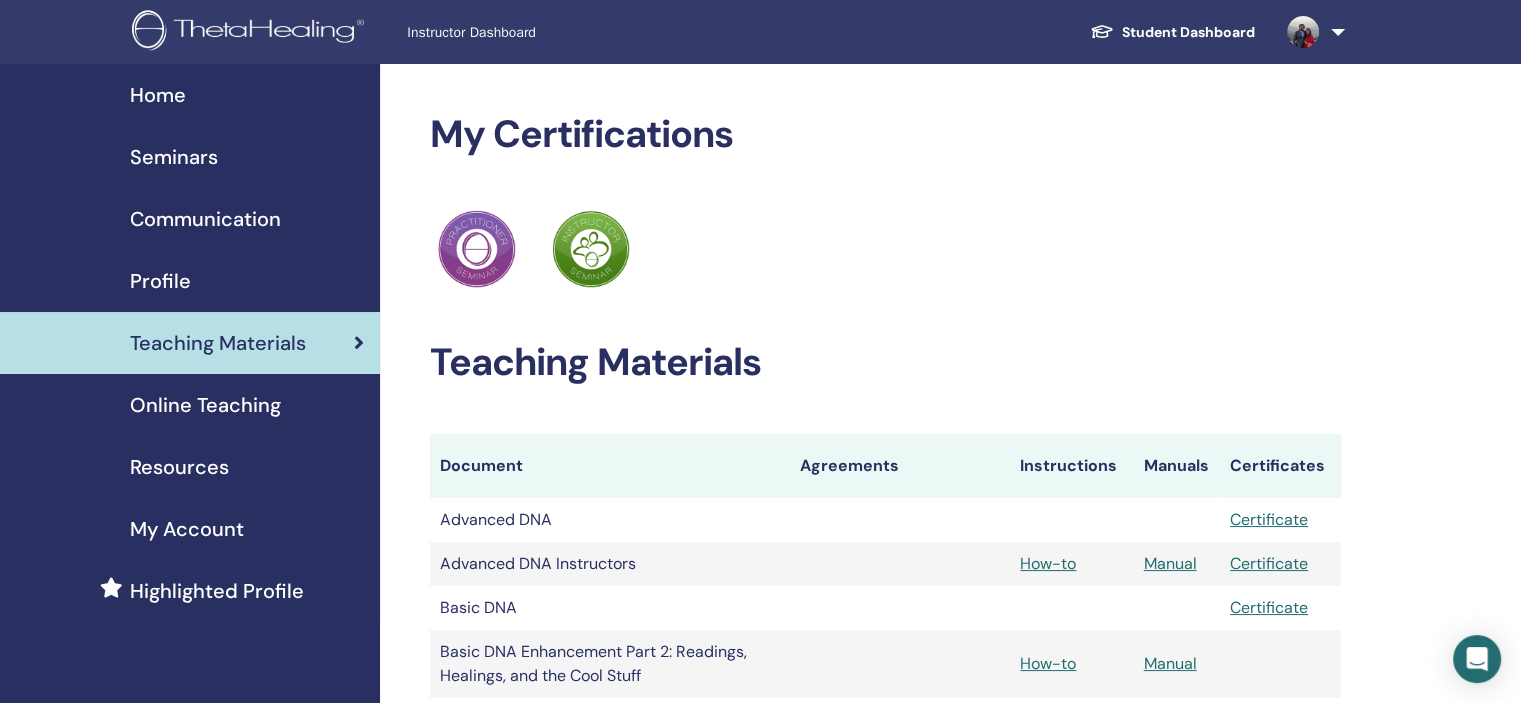 click on "Home" at bounding box center [190, 95] 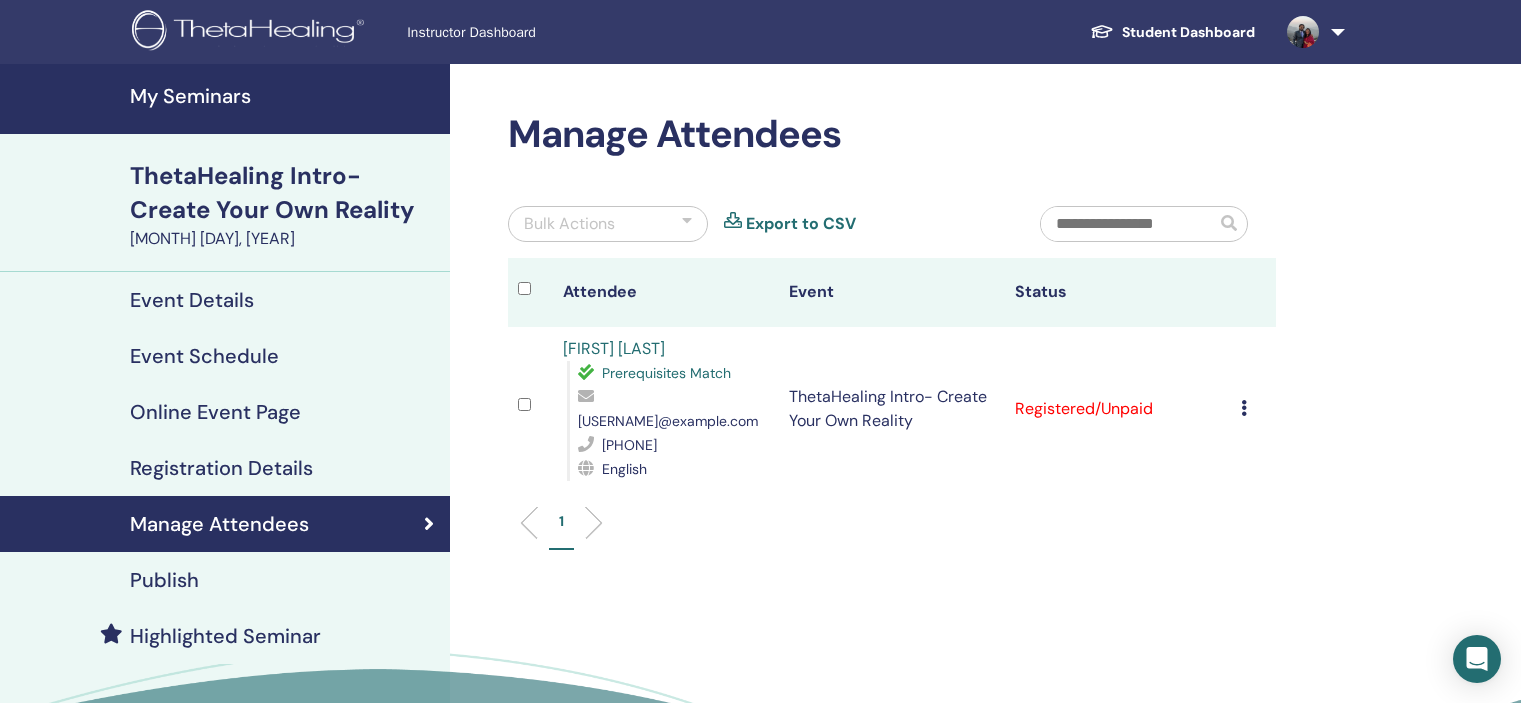 scroll, scrollTop: 0, scrollLeft: 0, axis: both 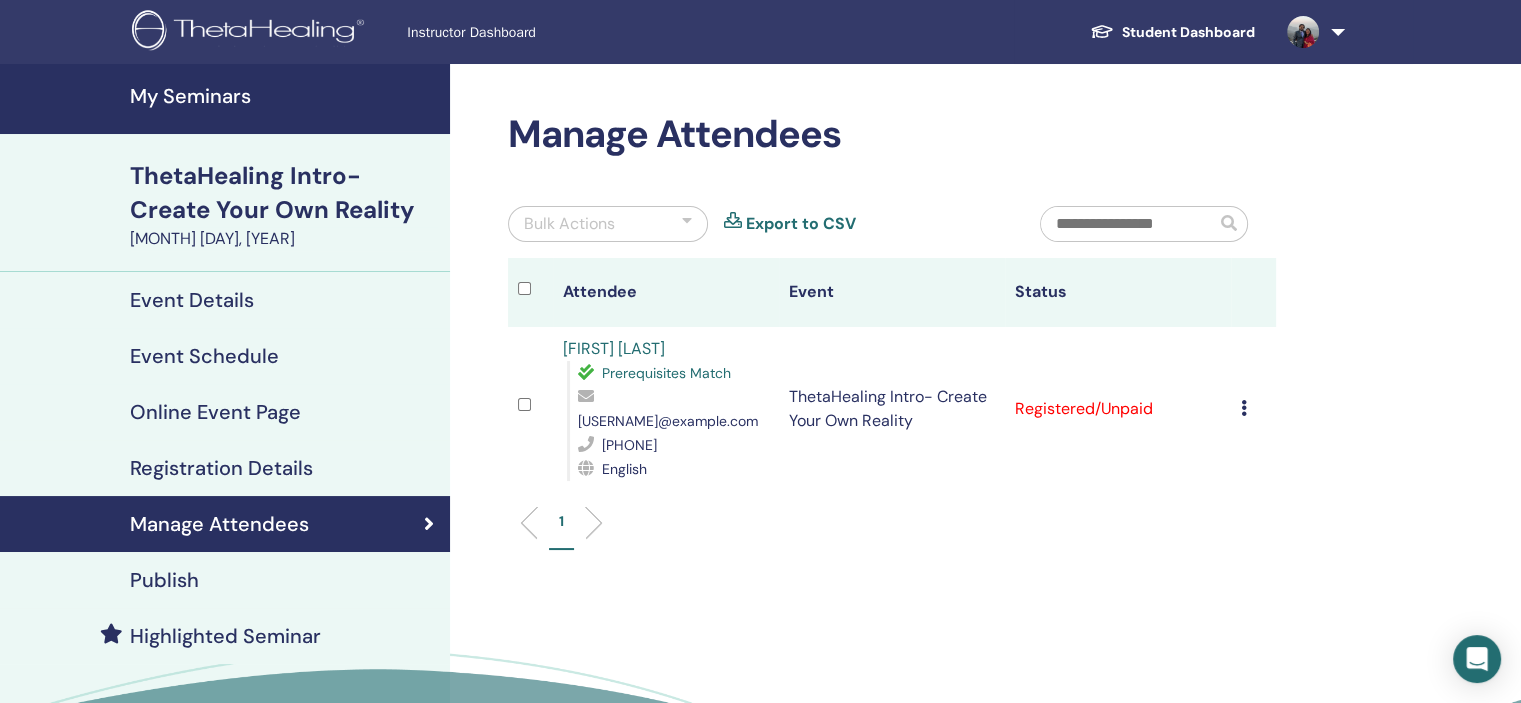 click at bounding box center [1244, 408] 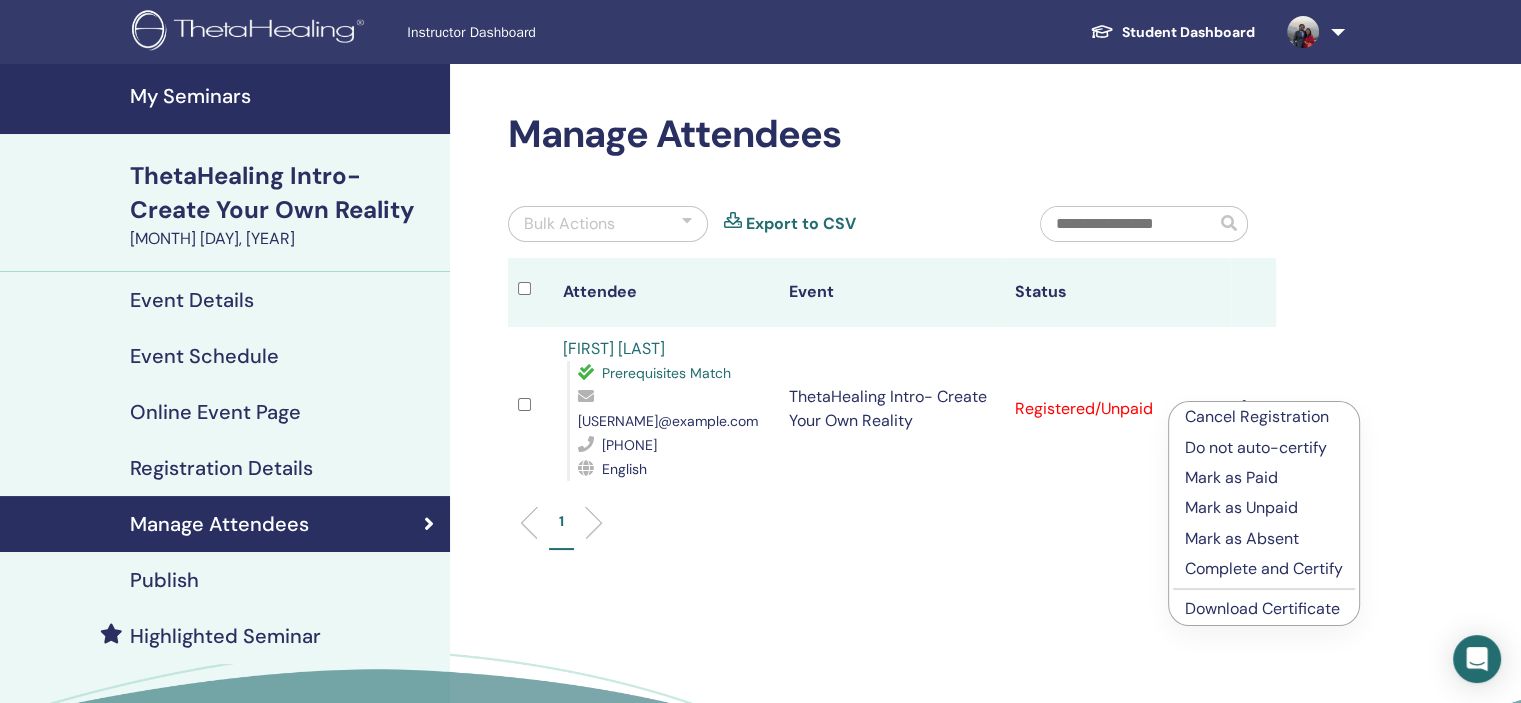 click on "Mark as Paid" at bounding box center (1264, 478) 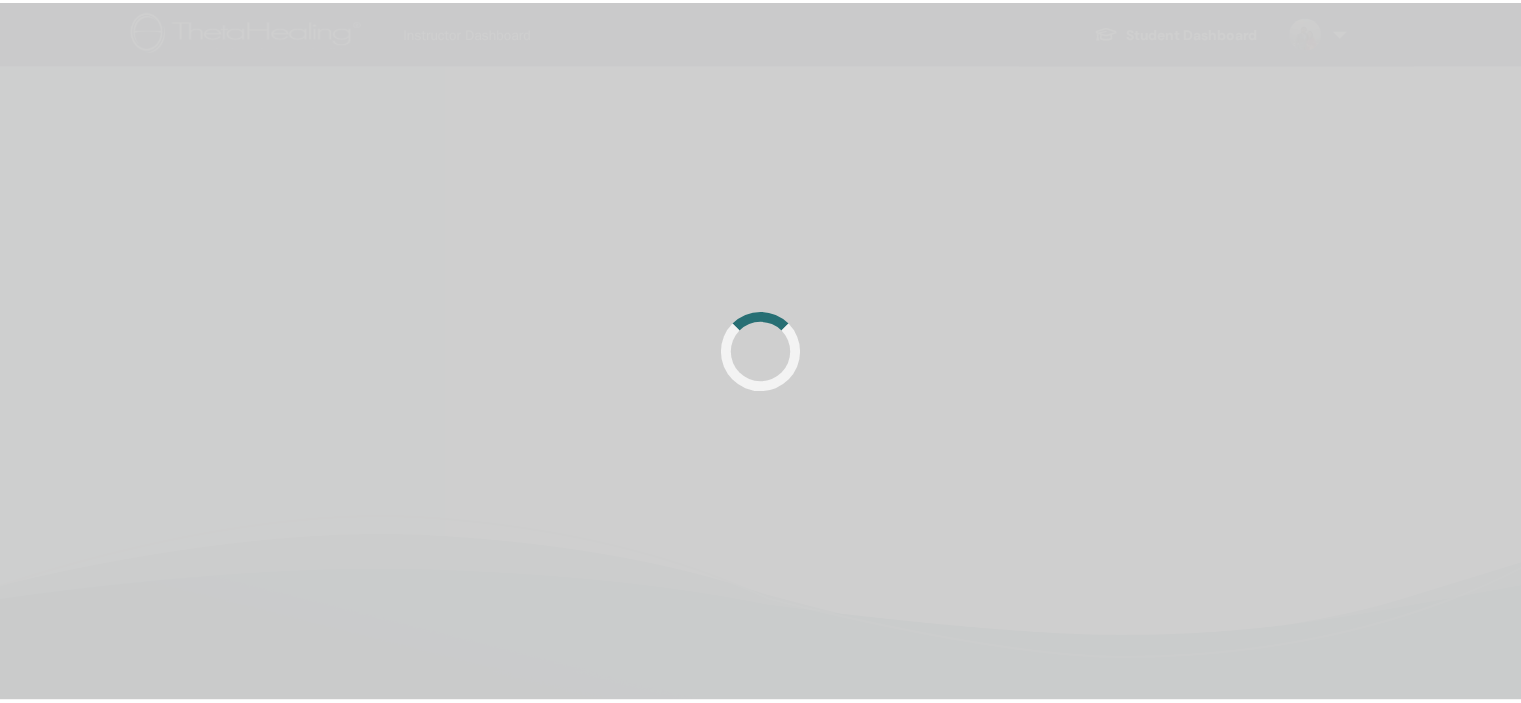 scroll, scrollTop: 0, scrollLeft: 0, axis: both 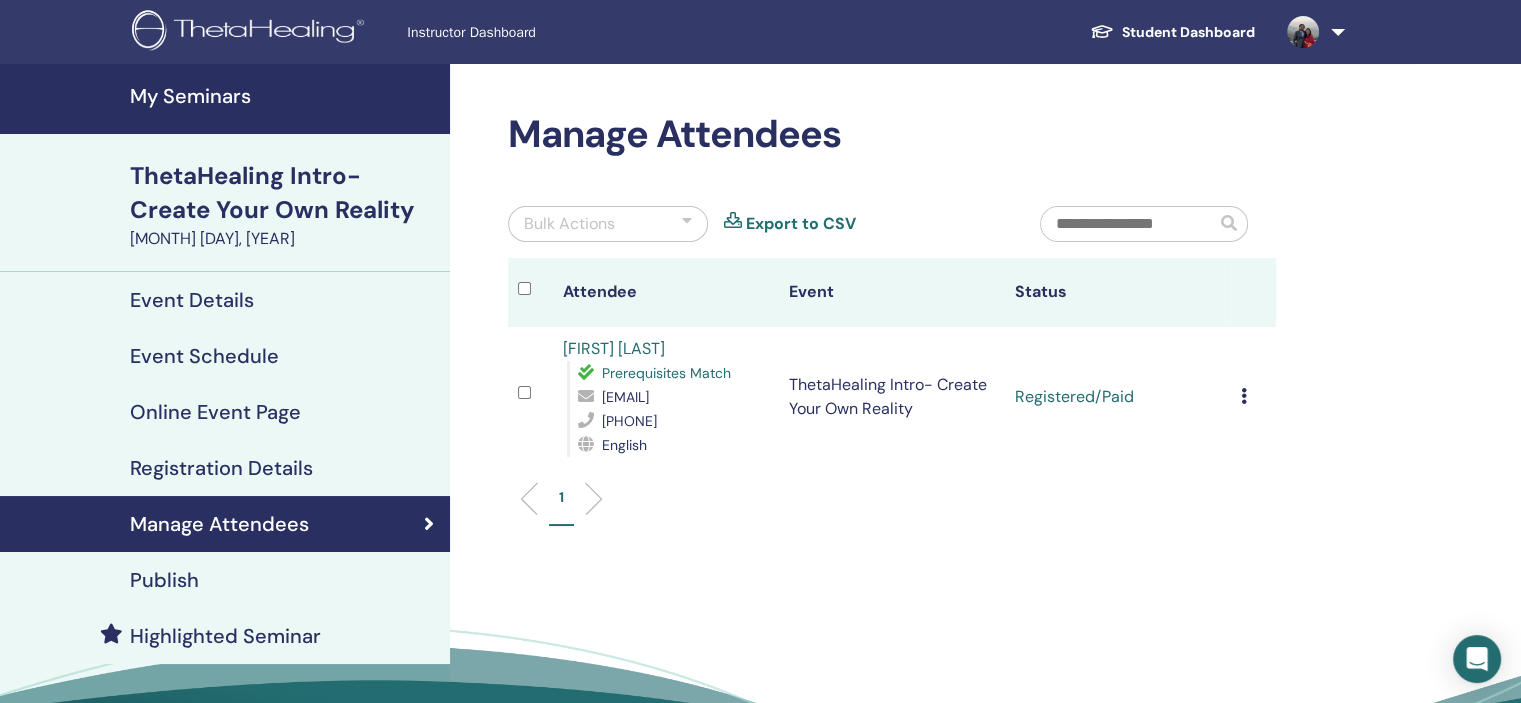 click on "Manage Attendees Bulk Actions Export to CSV Attendee Event Status Santo Albanese Prerequisites Match santoalbanese@gmail.com 6302025052 English ThetaHealing Intro- Create Your Own Reality Registered/Paid Cancel Registration Do not auto-certify Mark as Paid Mark as Unpaid Mark as Absent Complete and Certify Download Certificate 1" at bounding box center (957, 445) 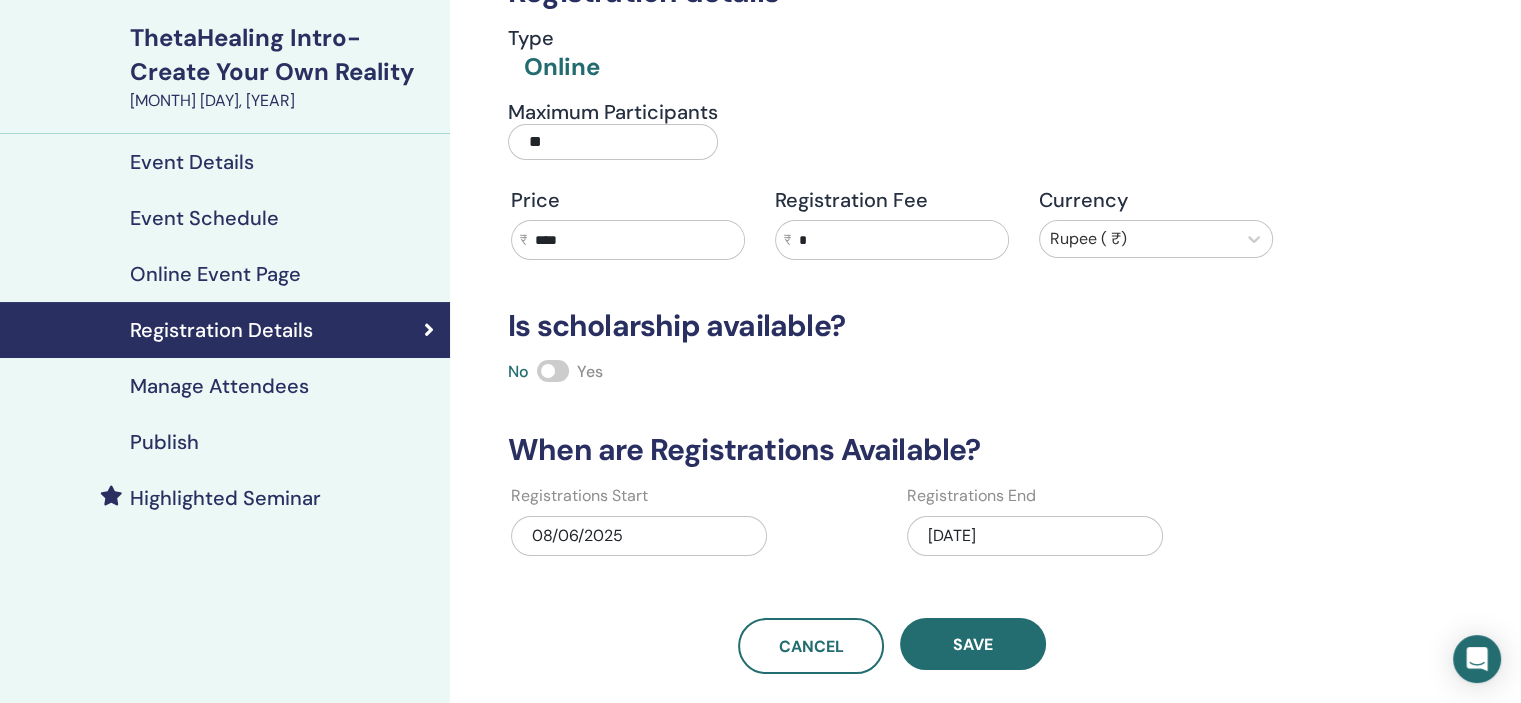 scroll, scrollTop: 144, scrollLeft: 0, axis: vertical 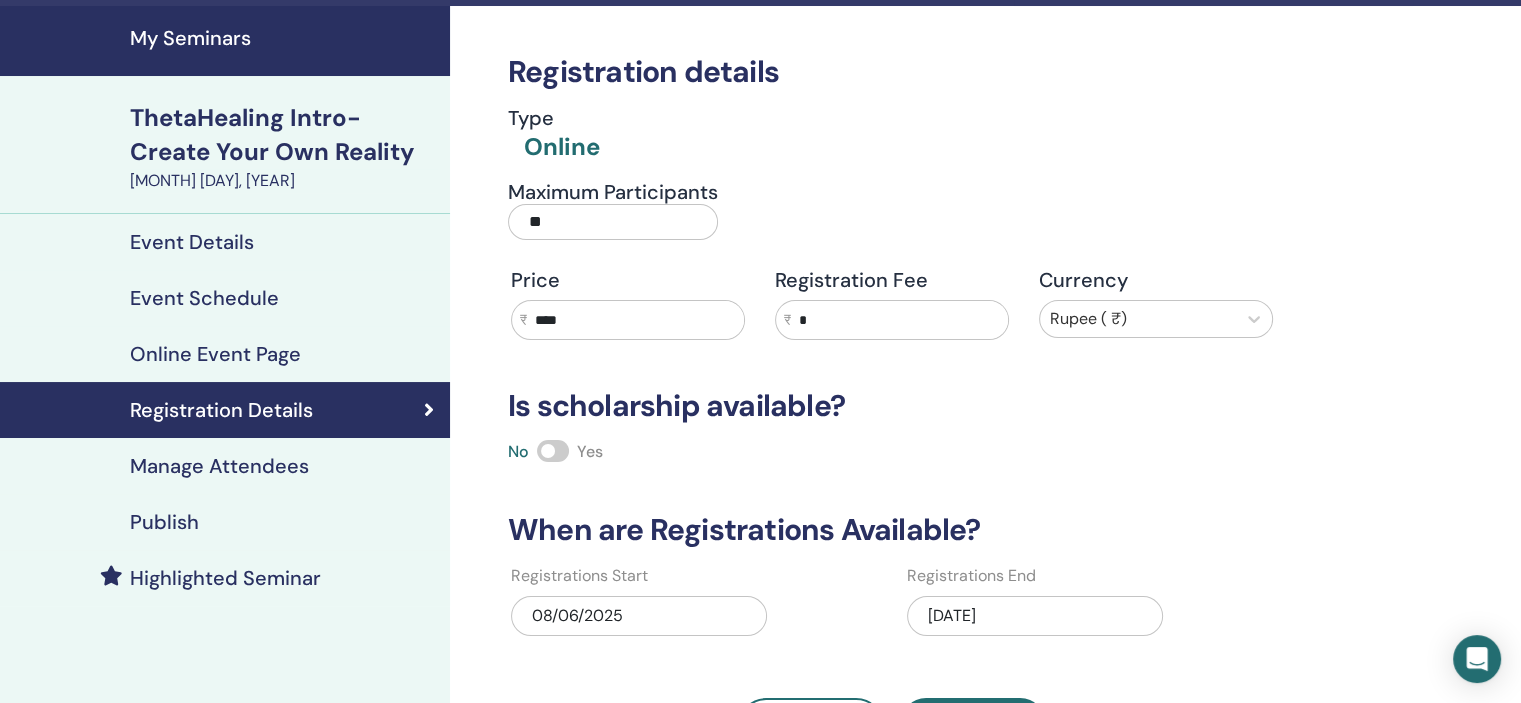 click on "Manage Attendees" at bounding box center [219, 466] 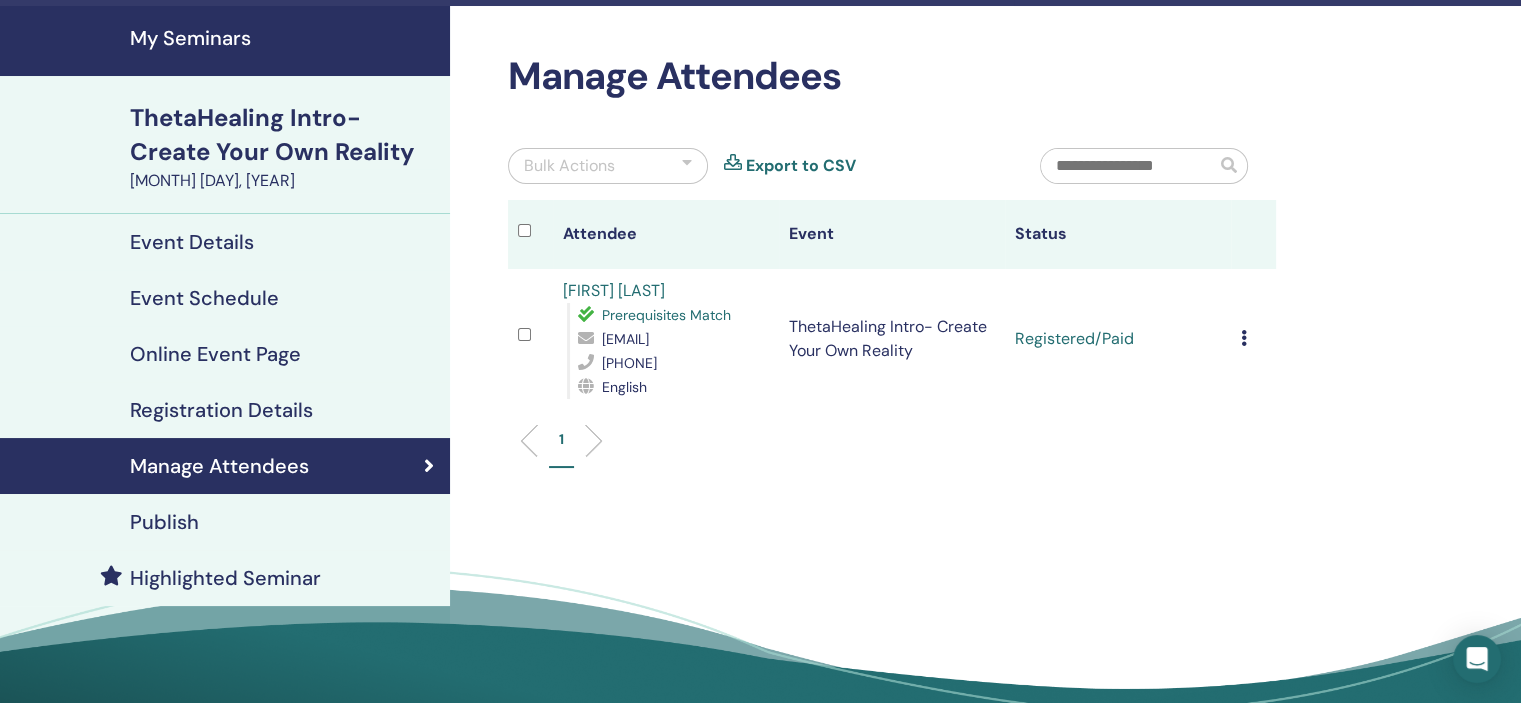 click on "Publish" at bounding box center (164, 522) 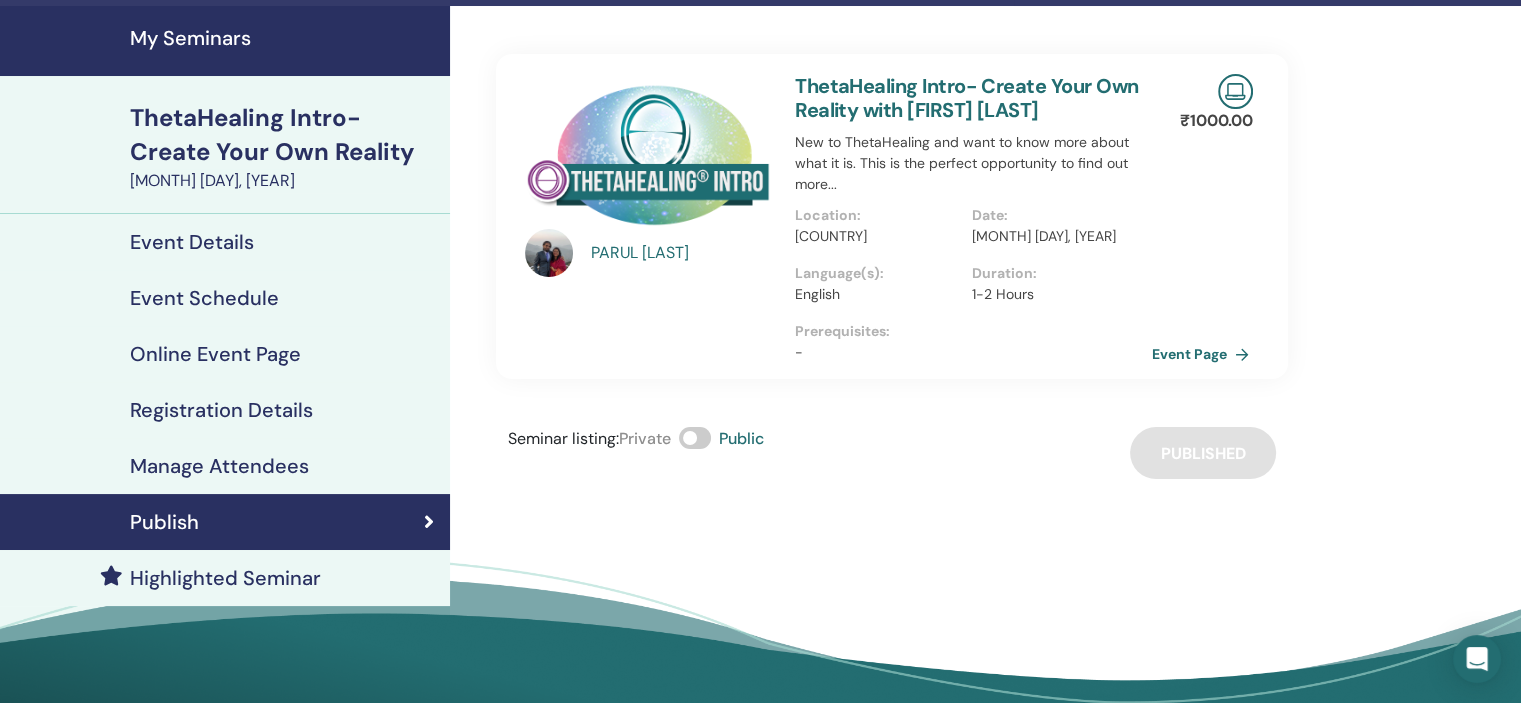 click on "Event Page" at bounding box center [1204, 354] 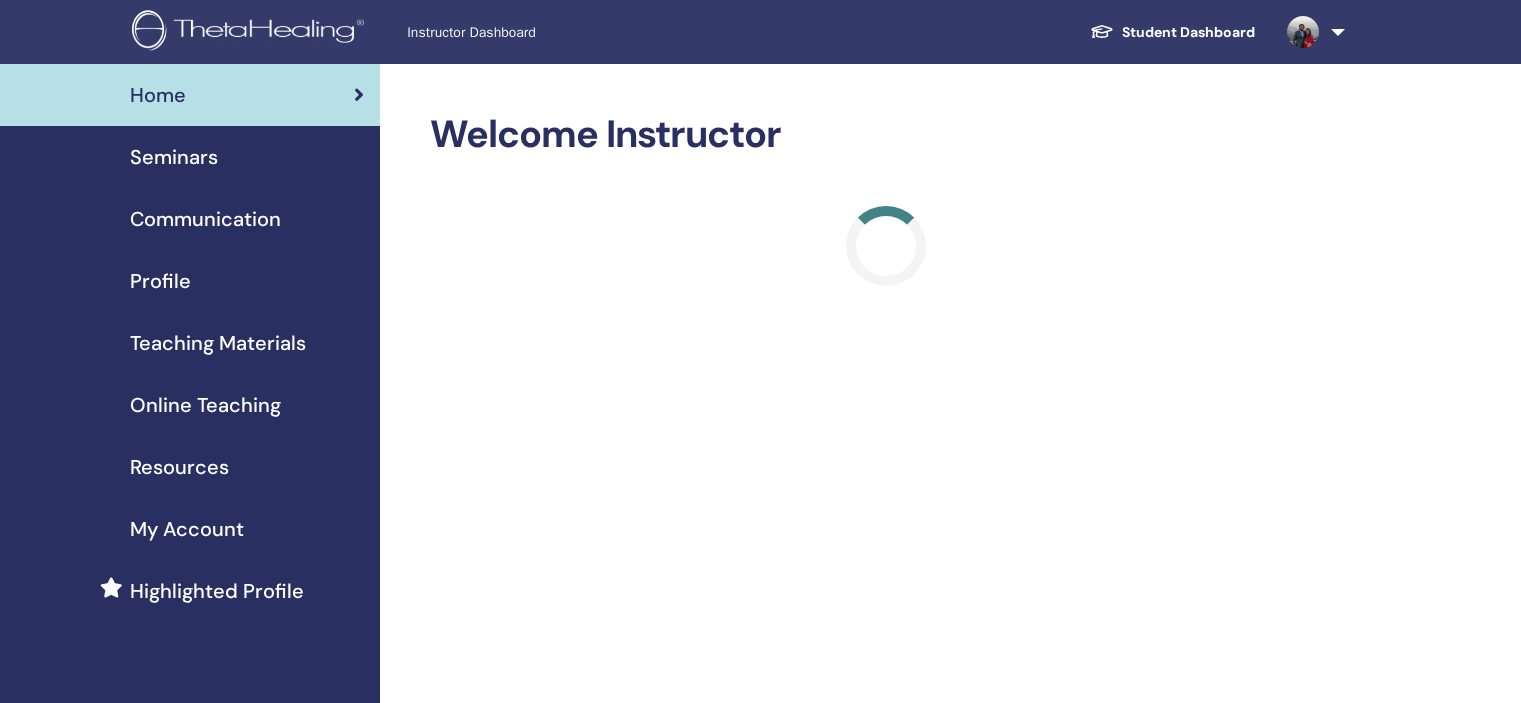scroll, scrollTop: 0, scrollLeft: 0, axis: both 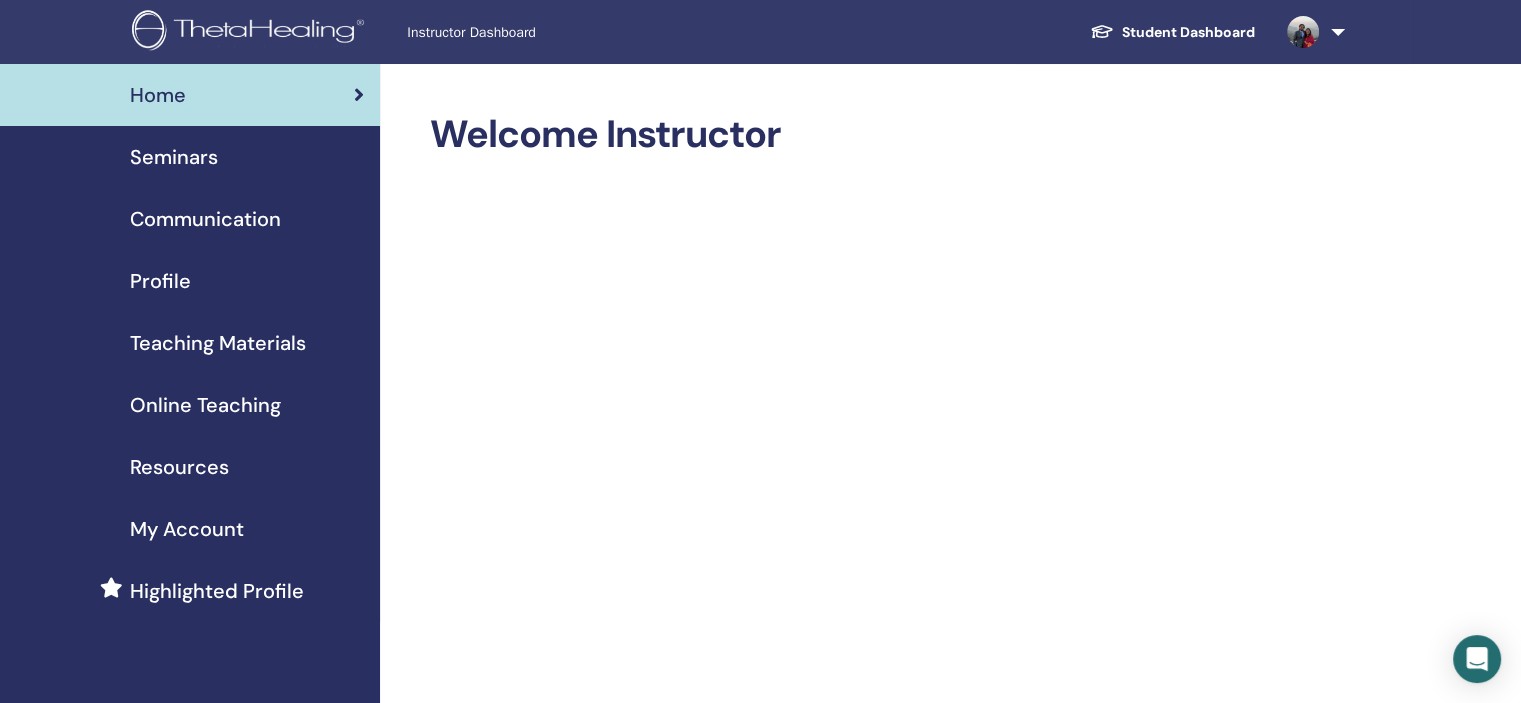 click on "Instructor Dashboard" at bounding box center (557, 32) 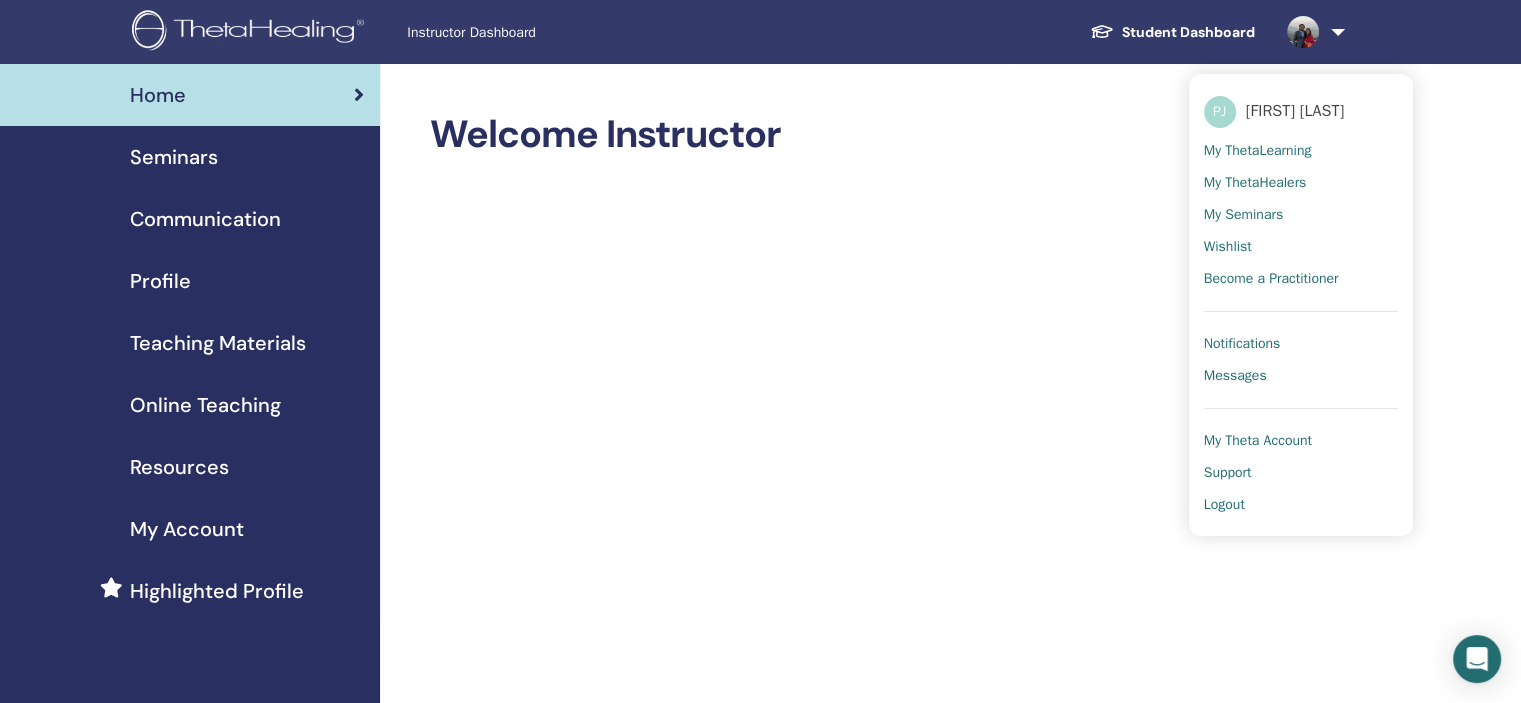 click on "Notifications" at bounding box center (1242, 344) 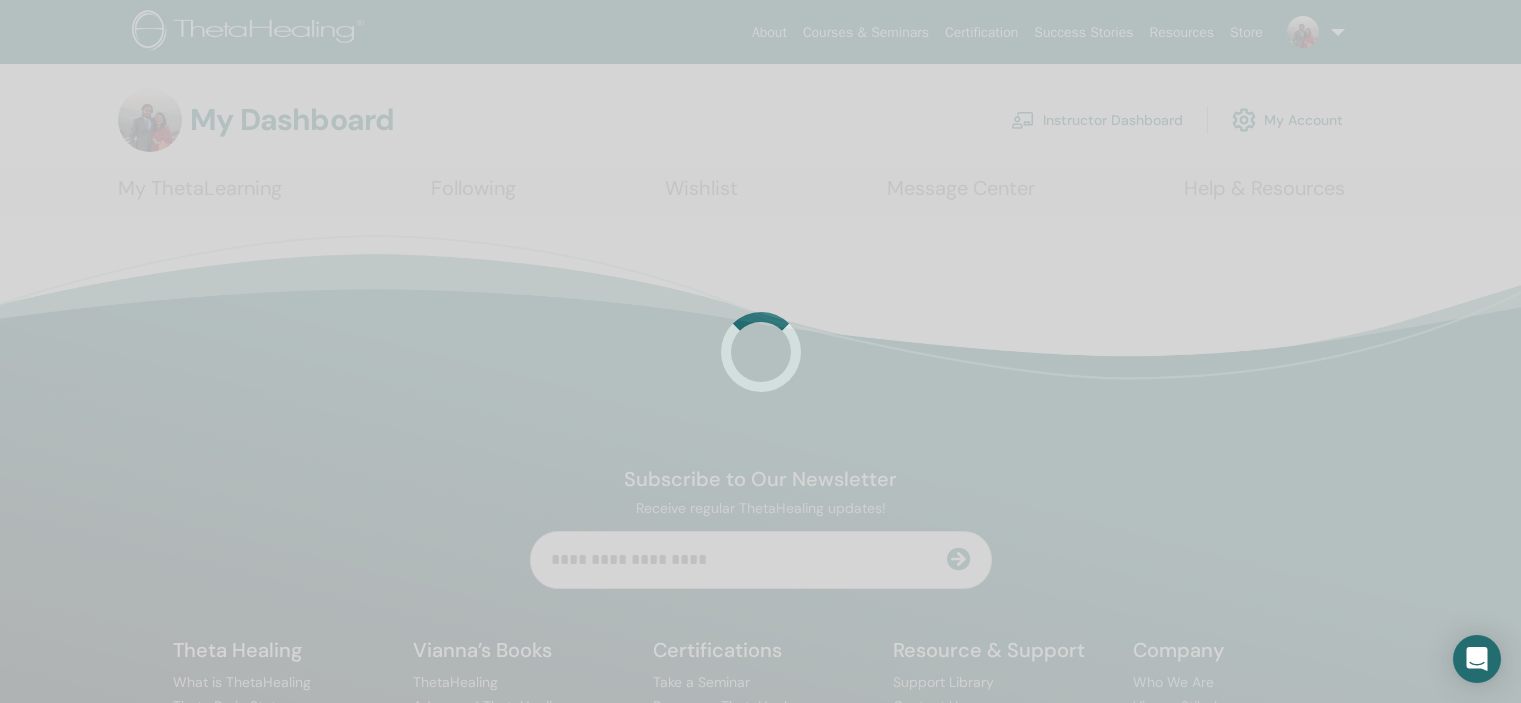 scroll, scrollTop: 0, scrollLeft: 0, axis: both 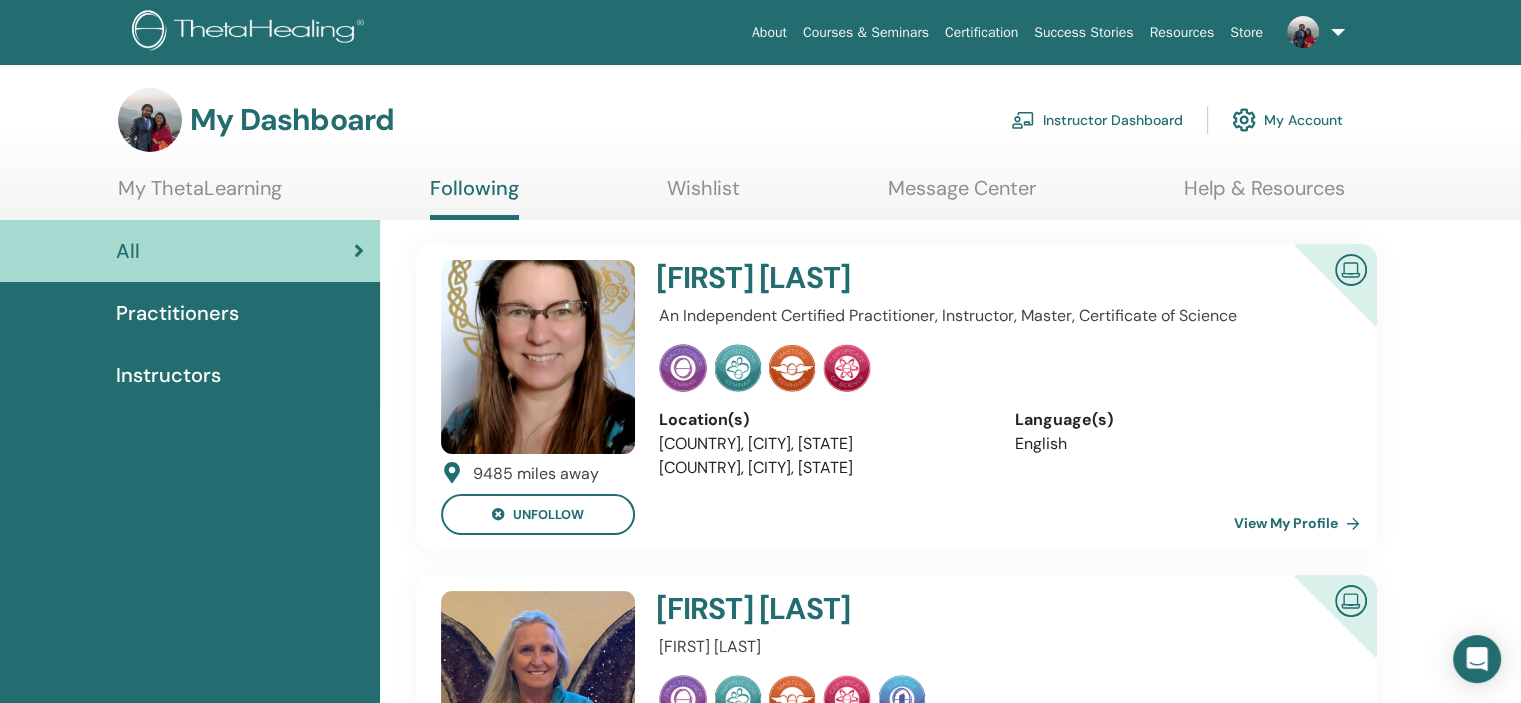 click on "Instructor Dashboard" at bounding box center (1097, 120) 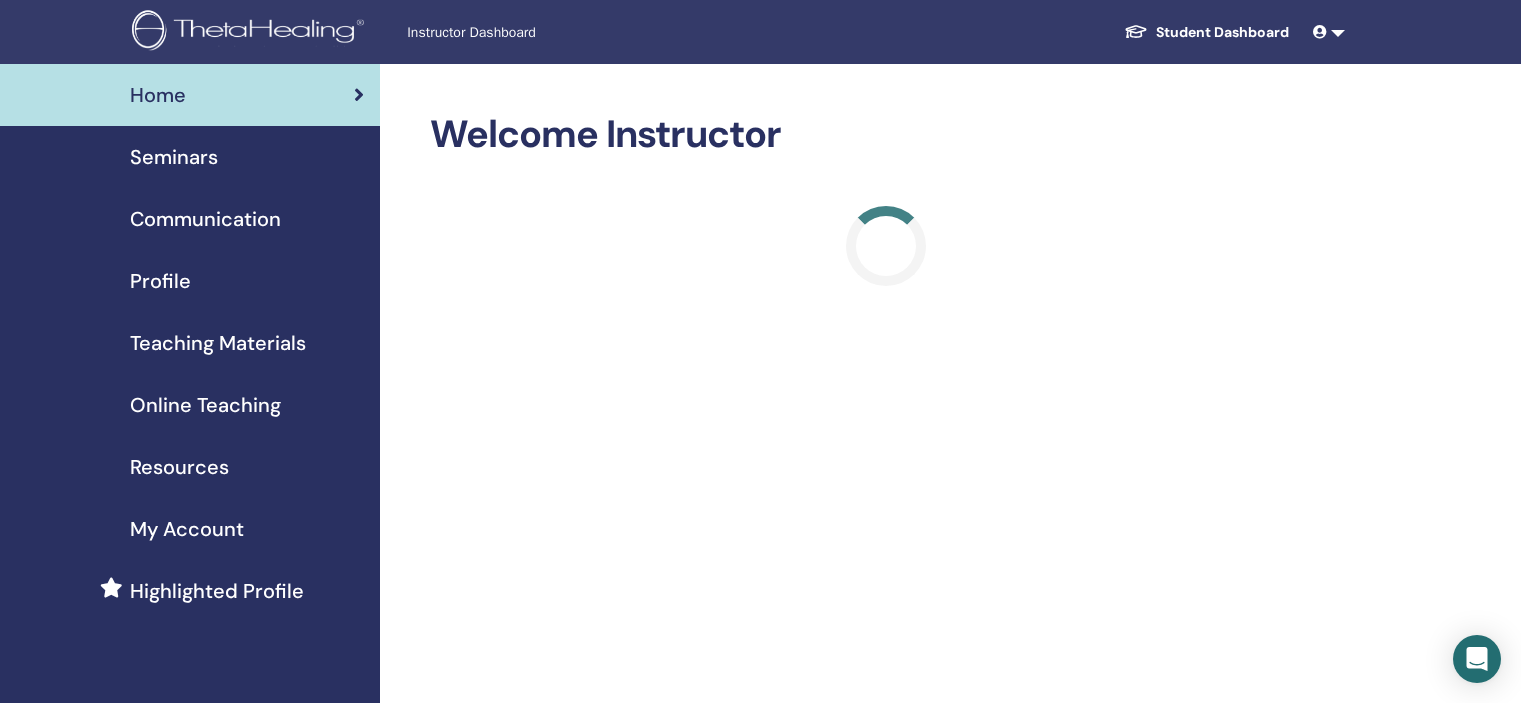 scroll, scrollTop: 0, scrollLeft: 0, axis: both 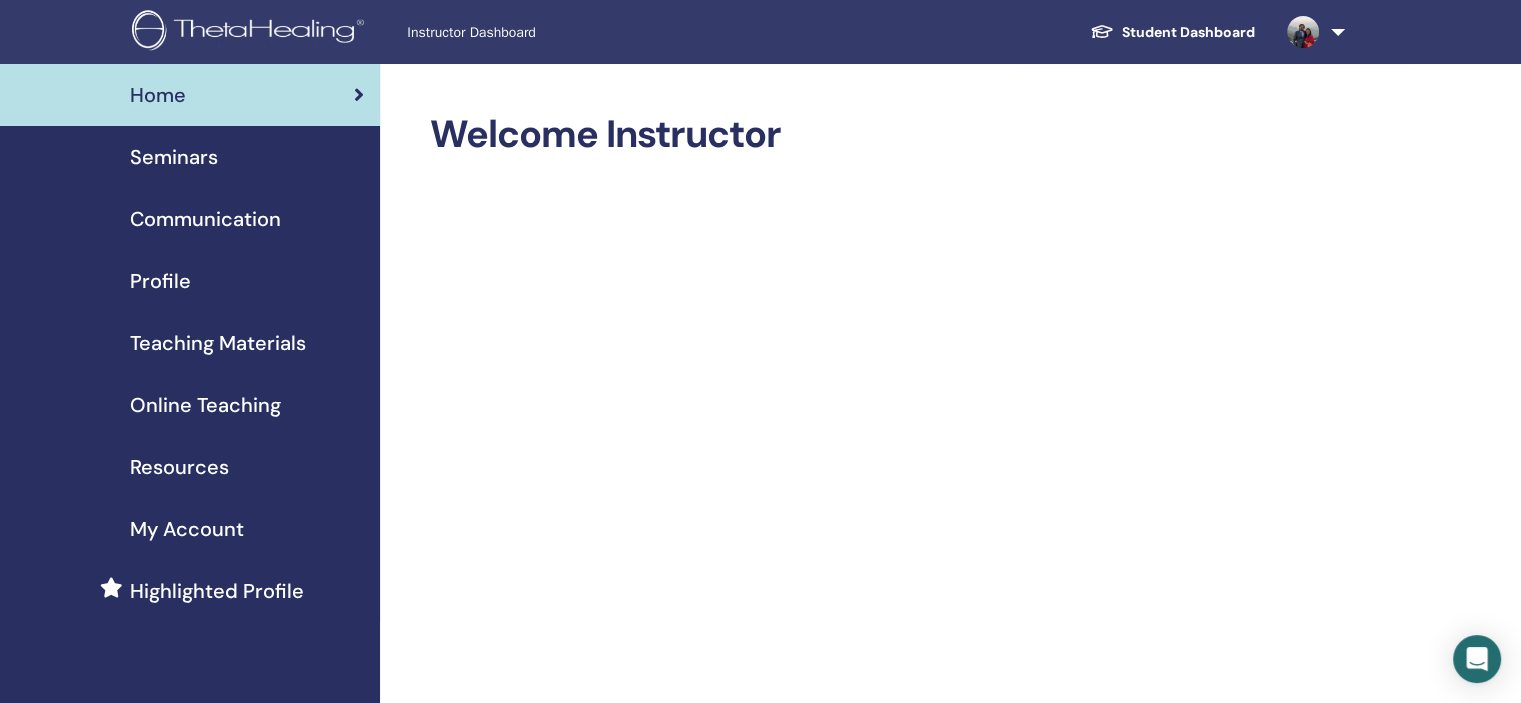 click on "My Account" at bounding box center [187, 529] 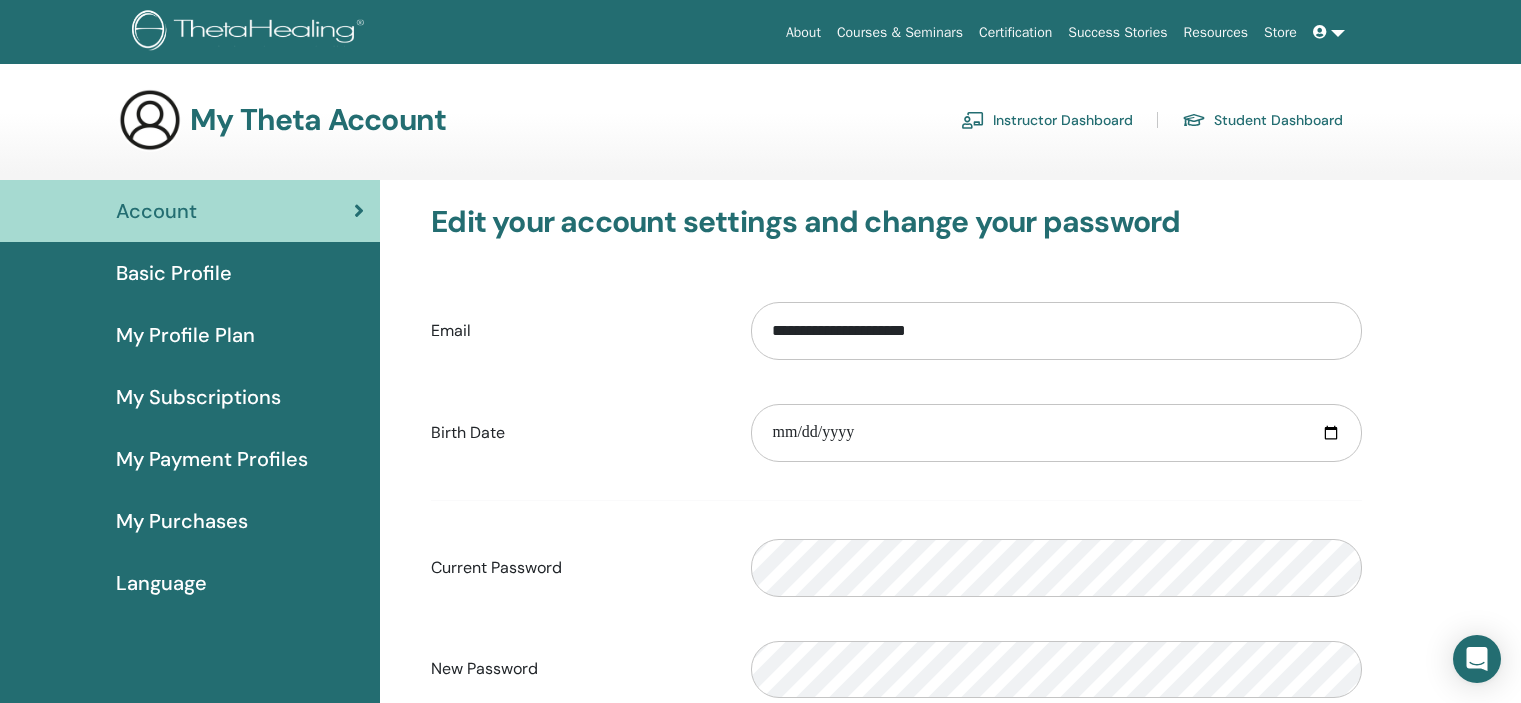 scroll, scrollTop: 0, scrollLeft: 0, axis: both 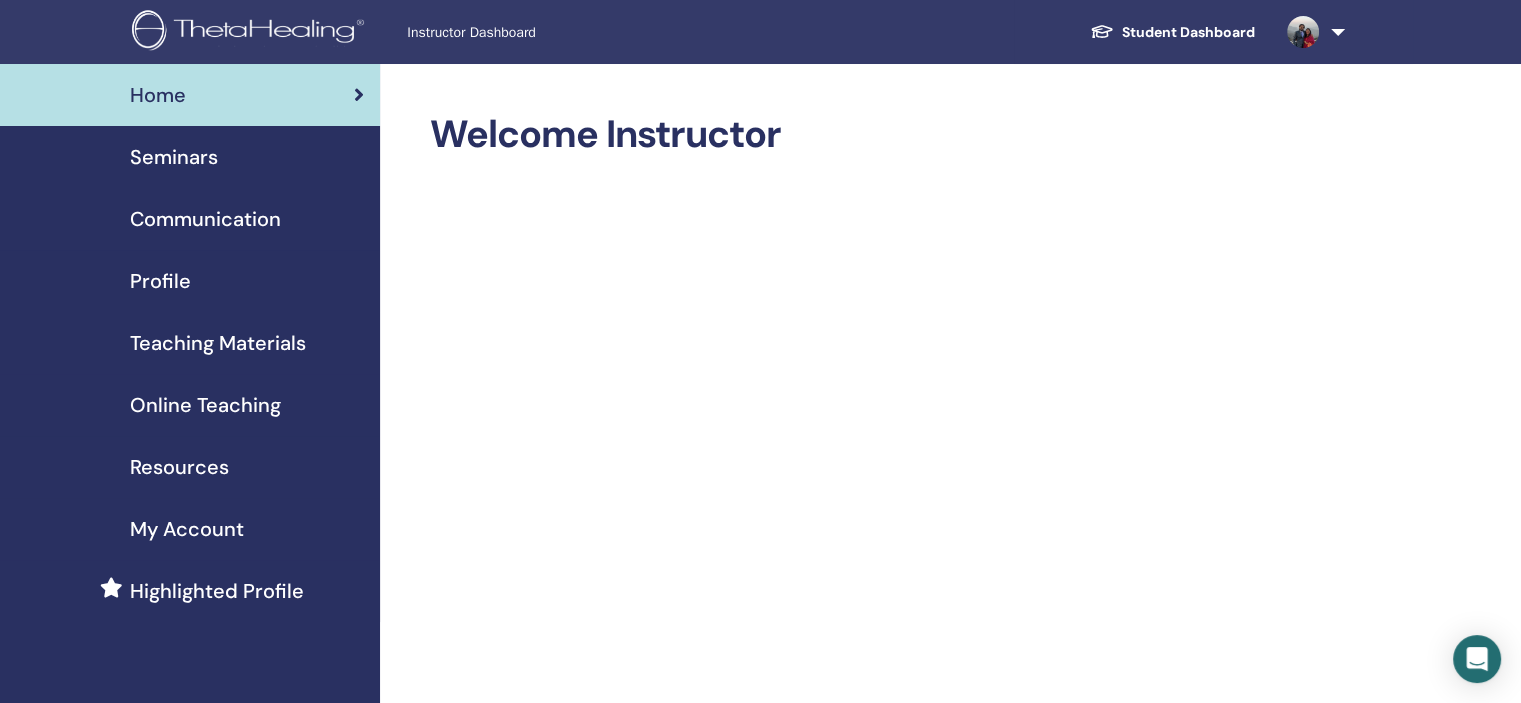 click on "Seminars" at bounding box center [190, 157] 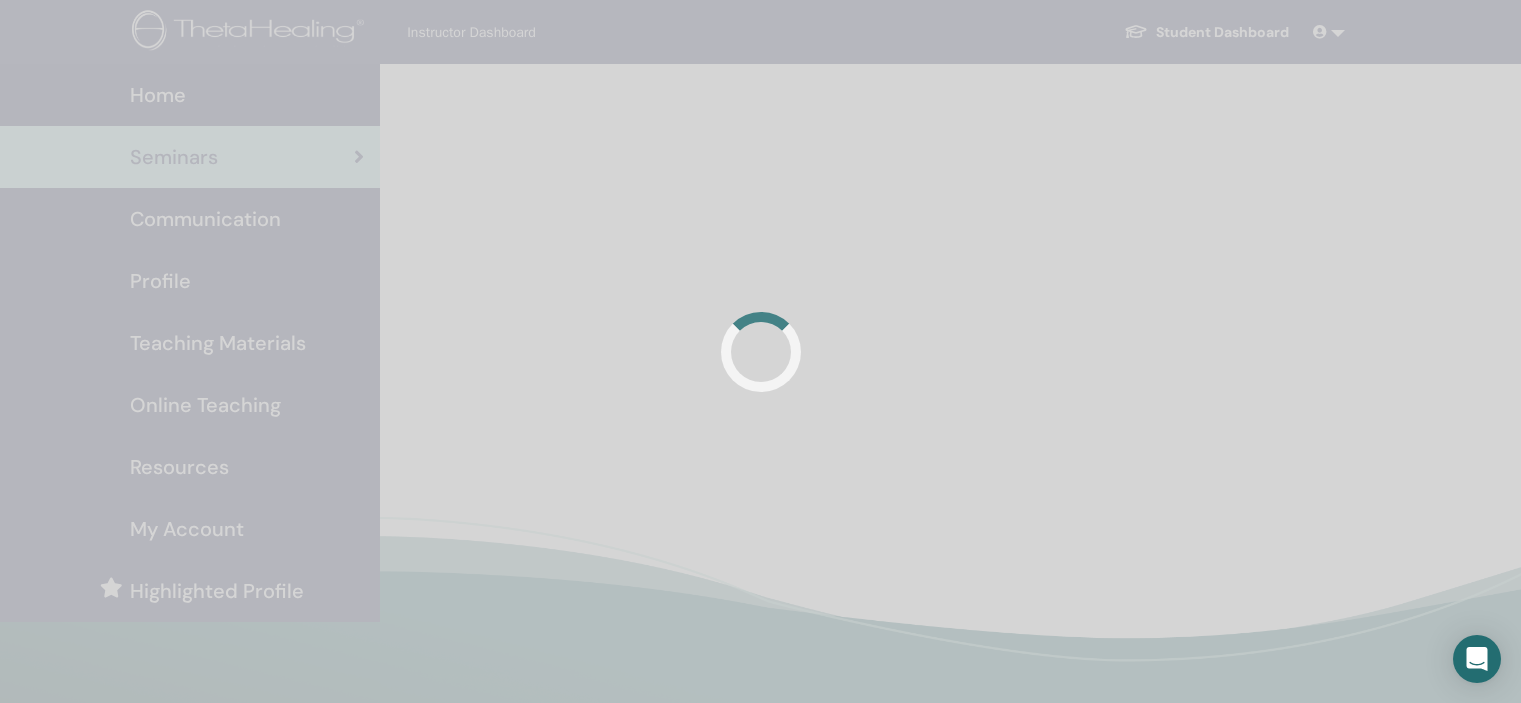 scroll, scrollTop: 0, scrollLeft: 0, axis: both 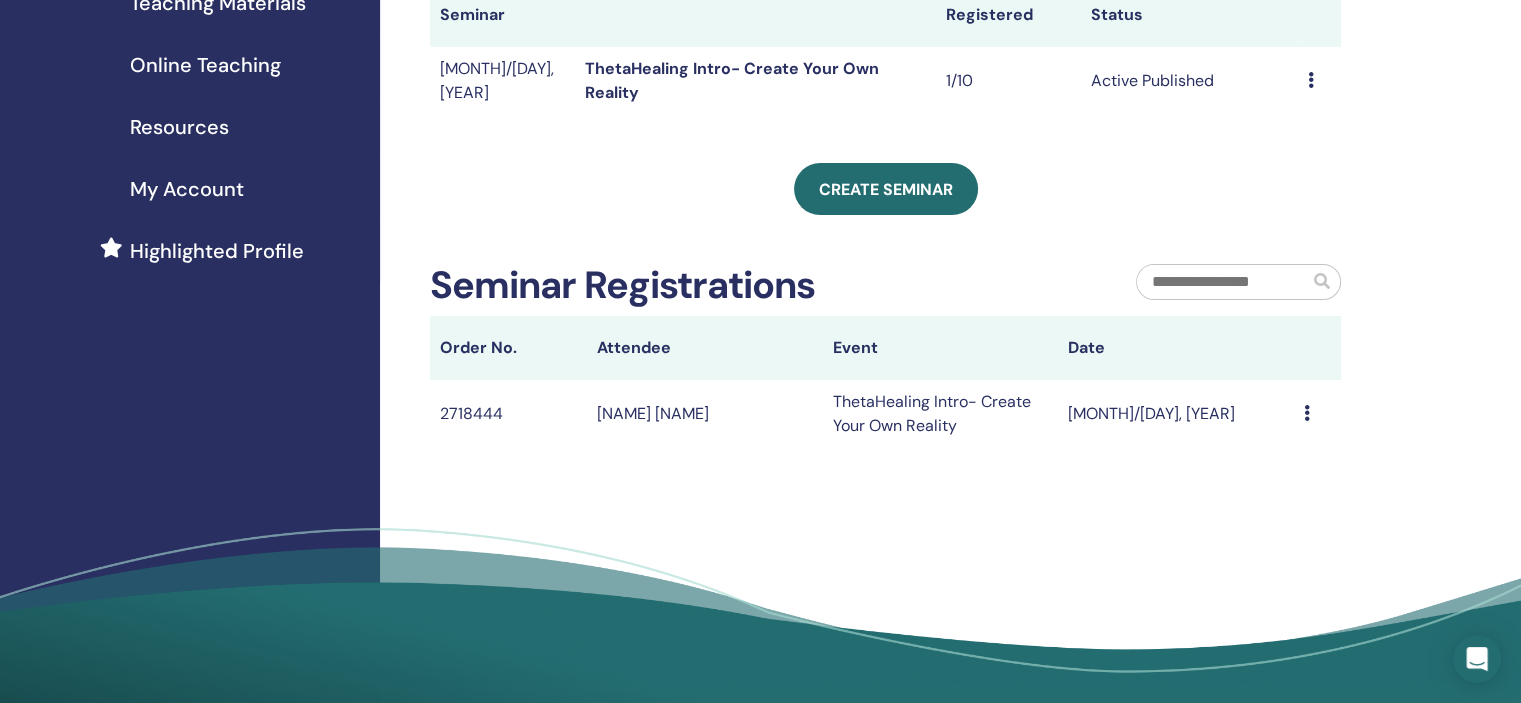 click at bounding box center (1307, 413) 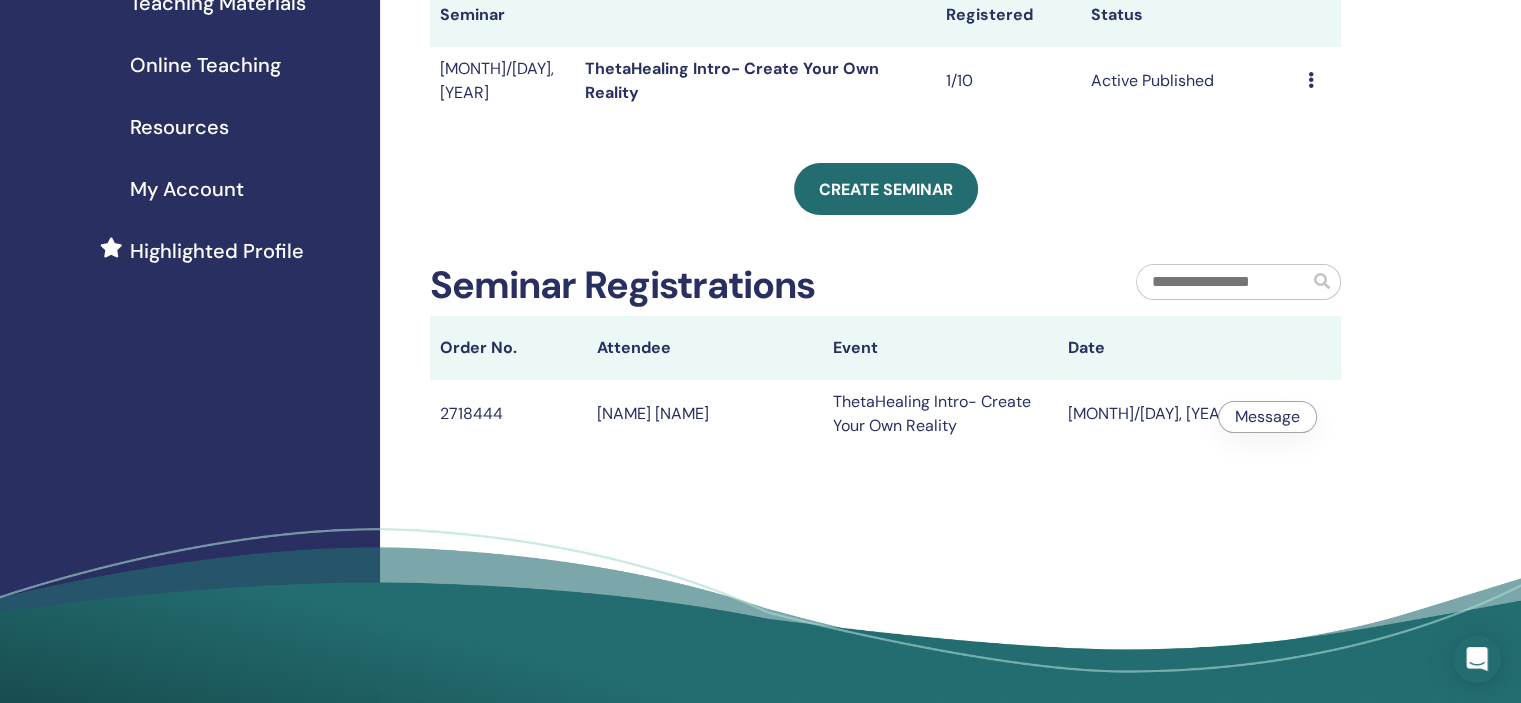 click on "Message" at bounding box center (1267, 416) 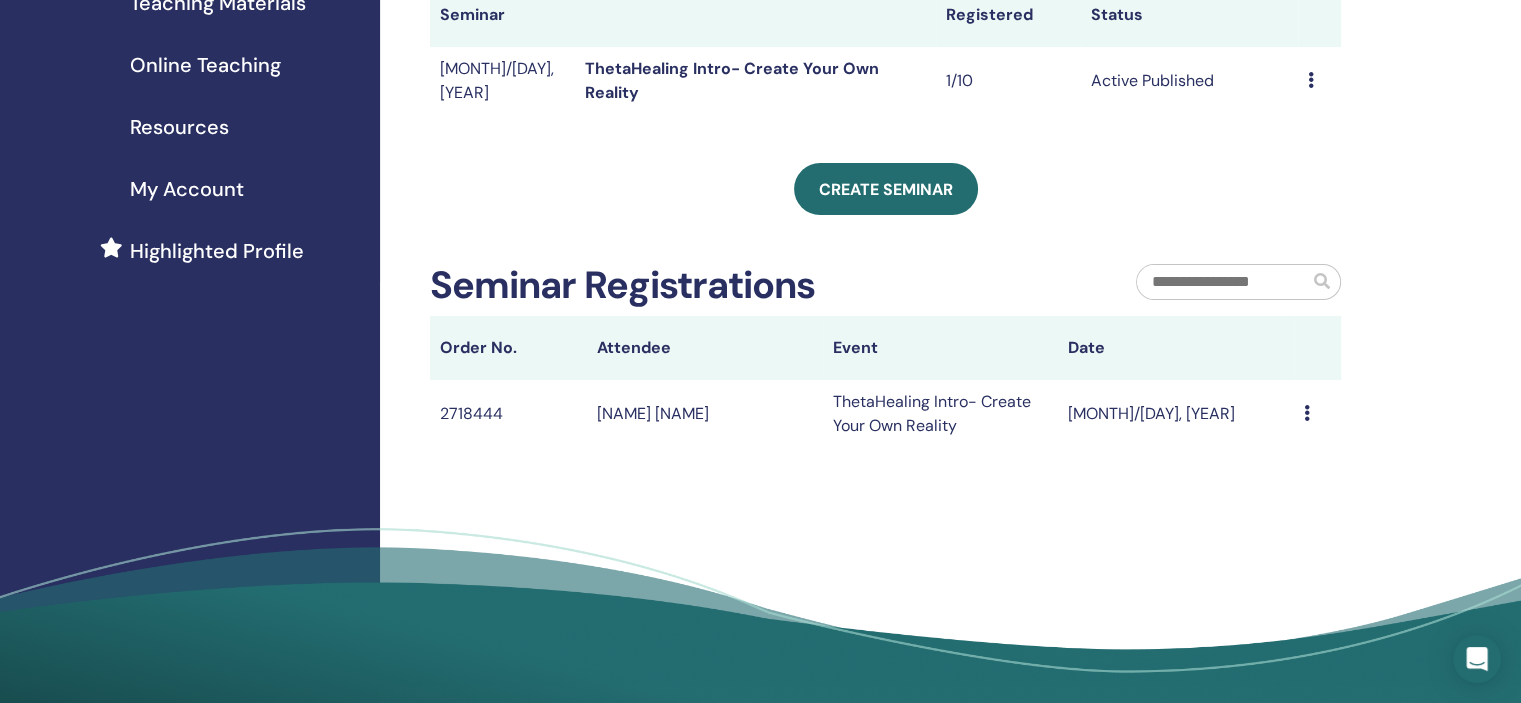 click on "Aug/07, 2025" at bounding box center [1176, 414] 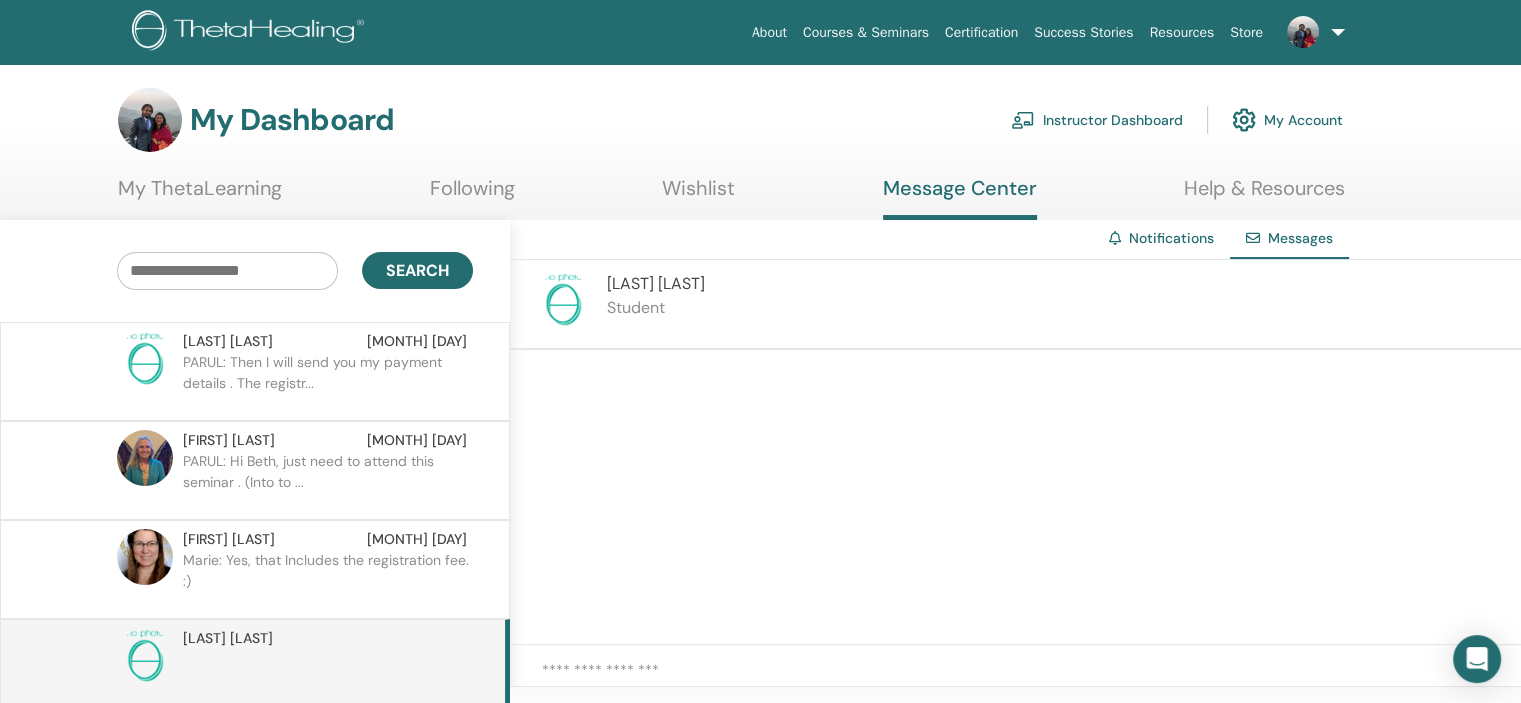 scroll, scrollTop: 12, scrollLeft: 0, axis: vertical 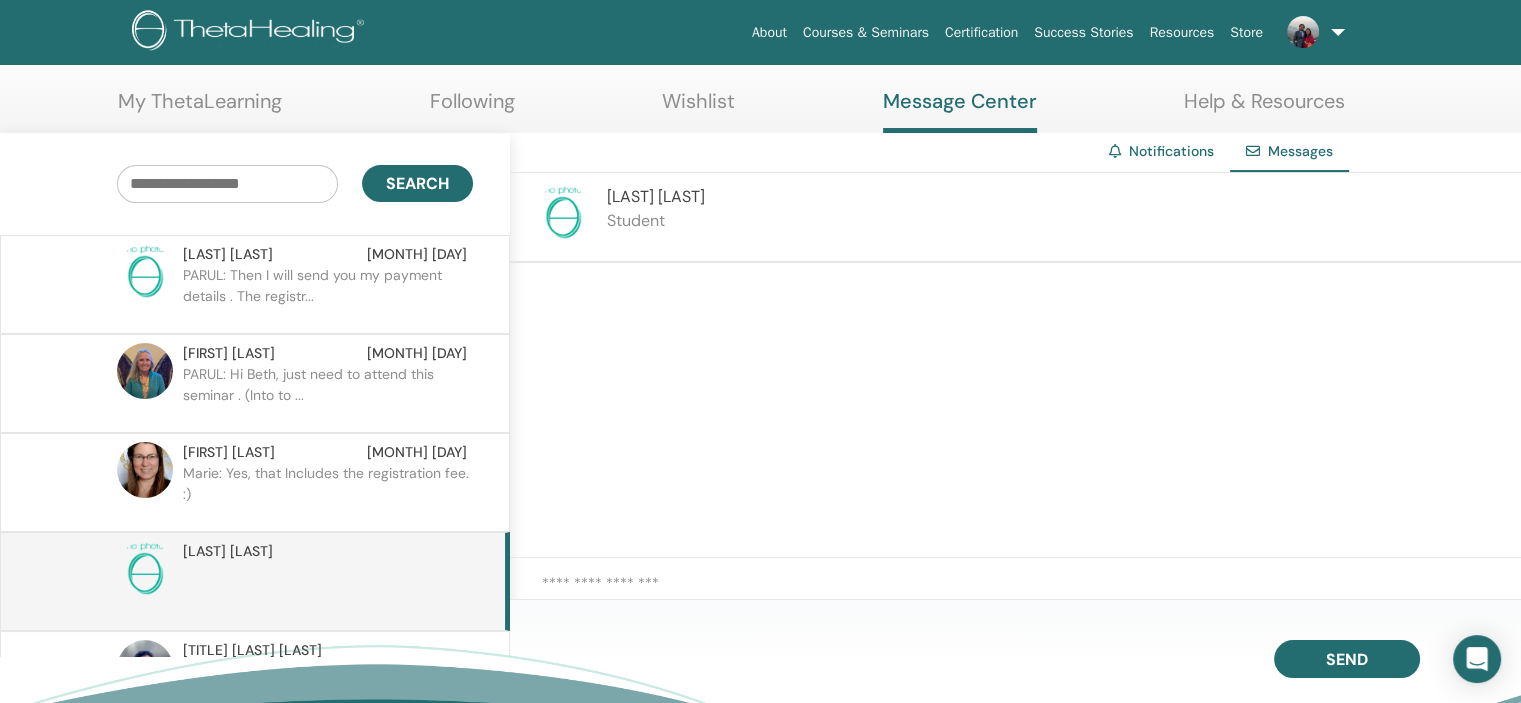 click at bounding box center [1031, 593] 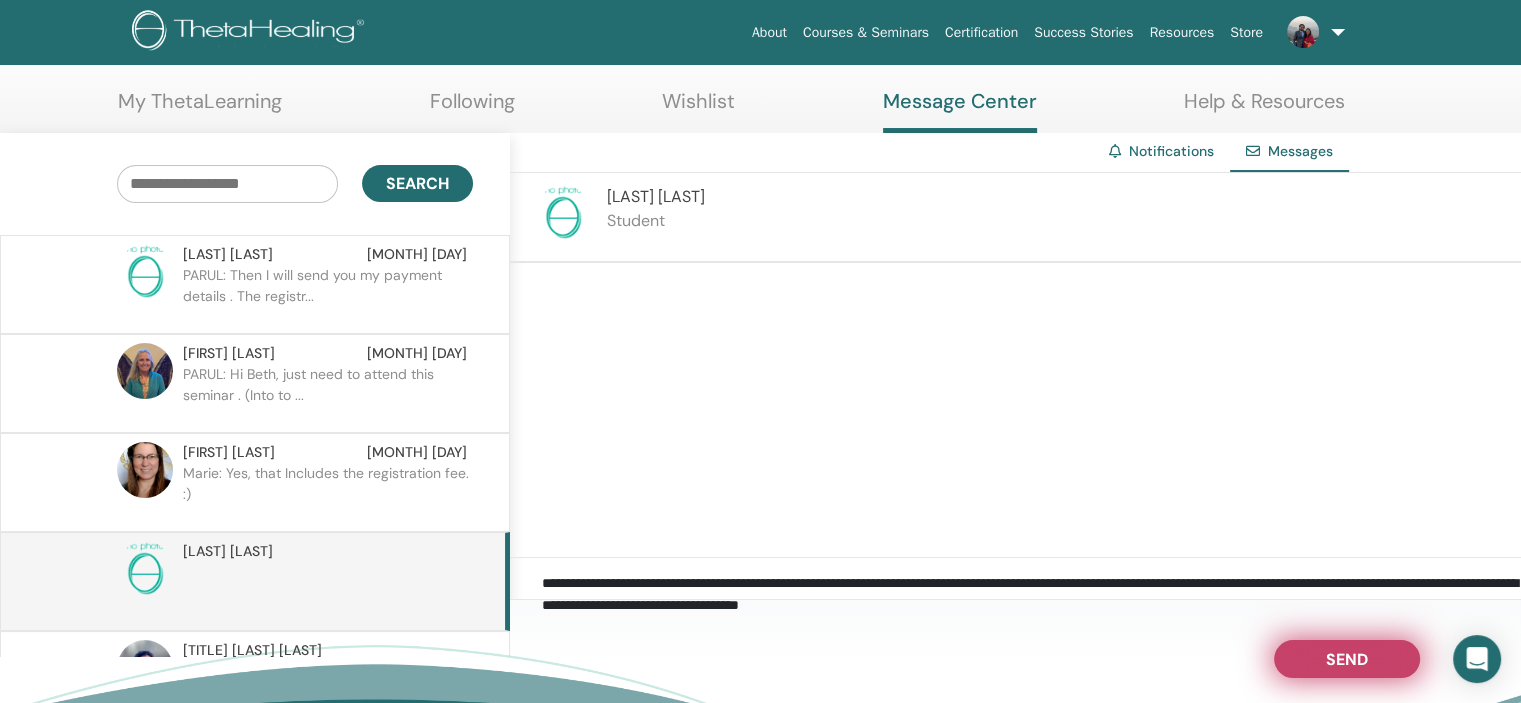 type on "**********" 